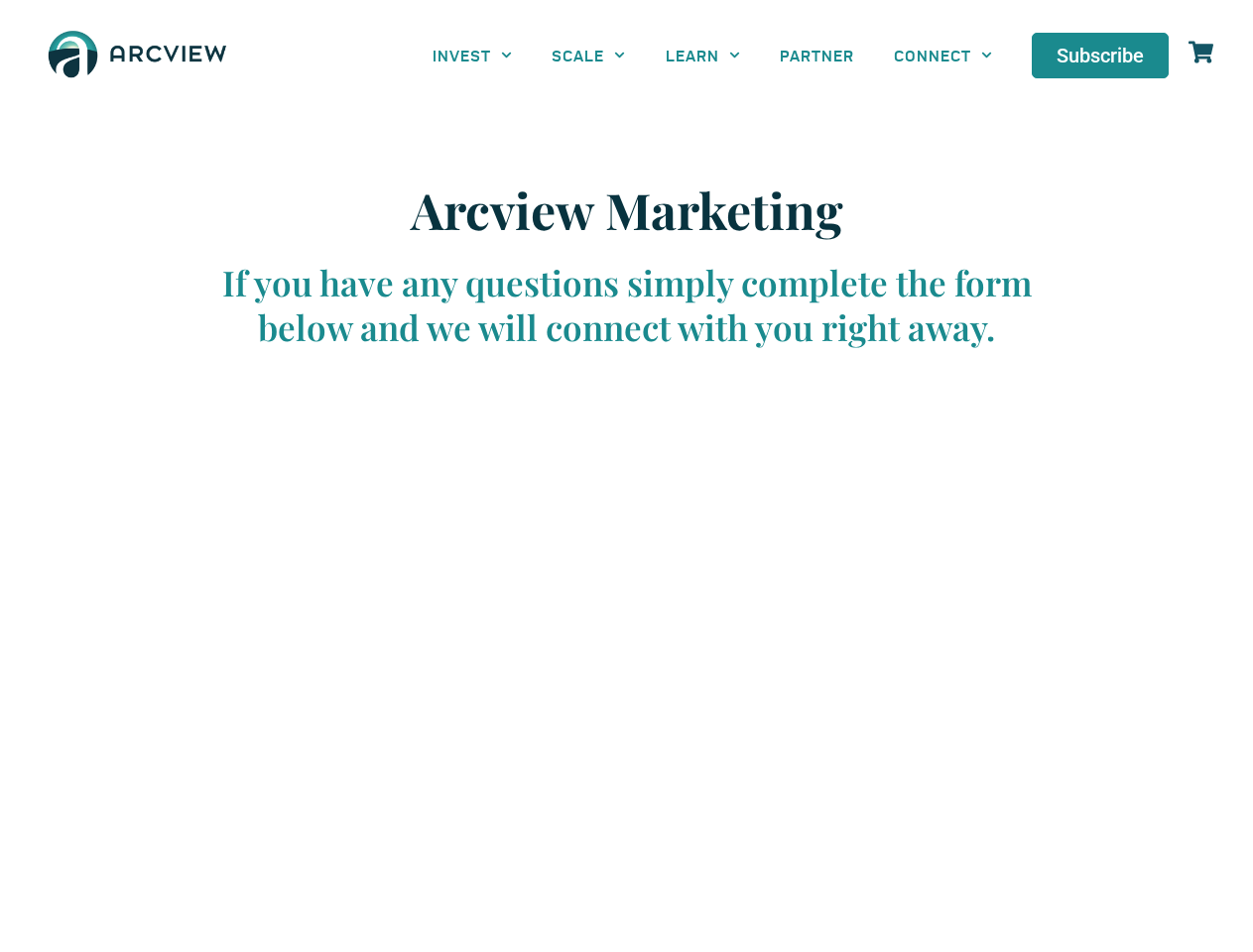 scroll, scrollTop: 0, scrollLeft: 0, axis: both 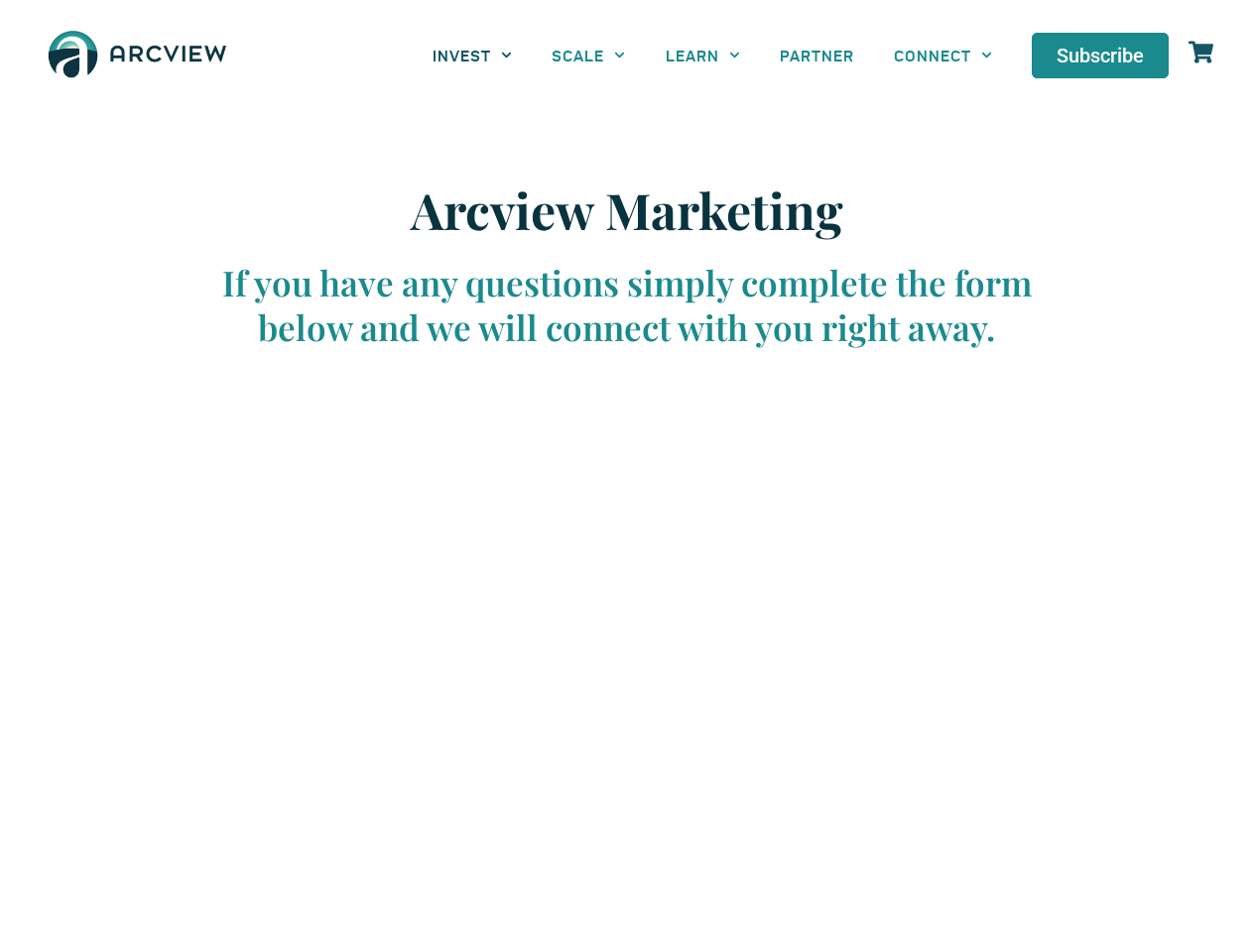 click on "INVEST" 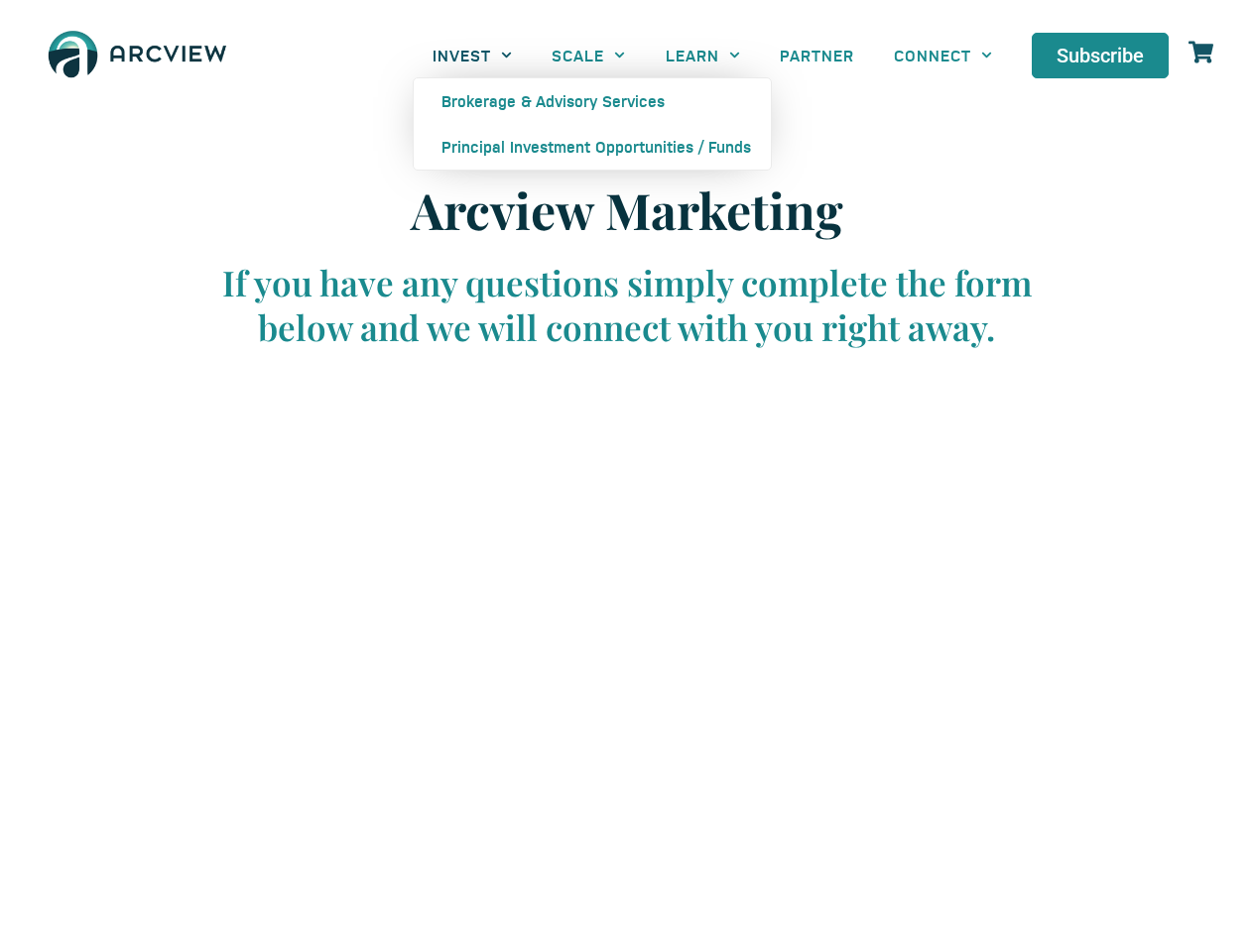 click on "SCALE" 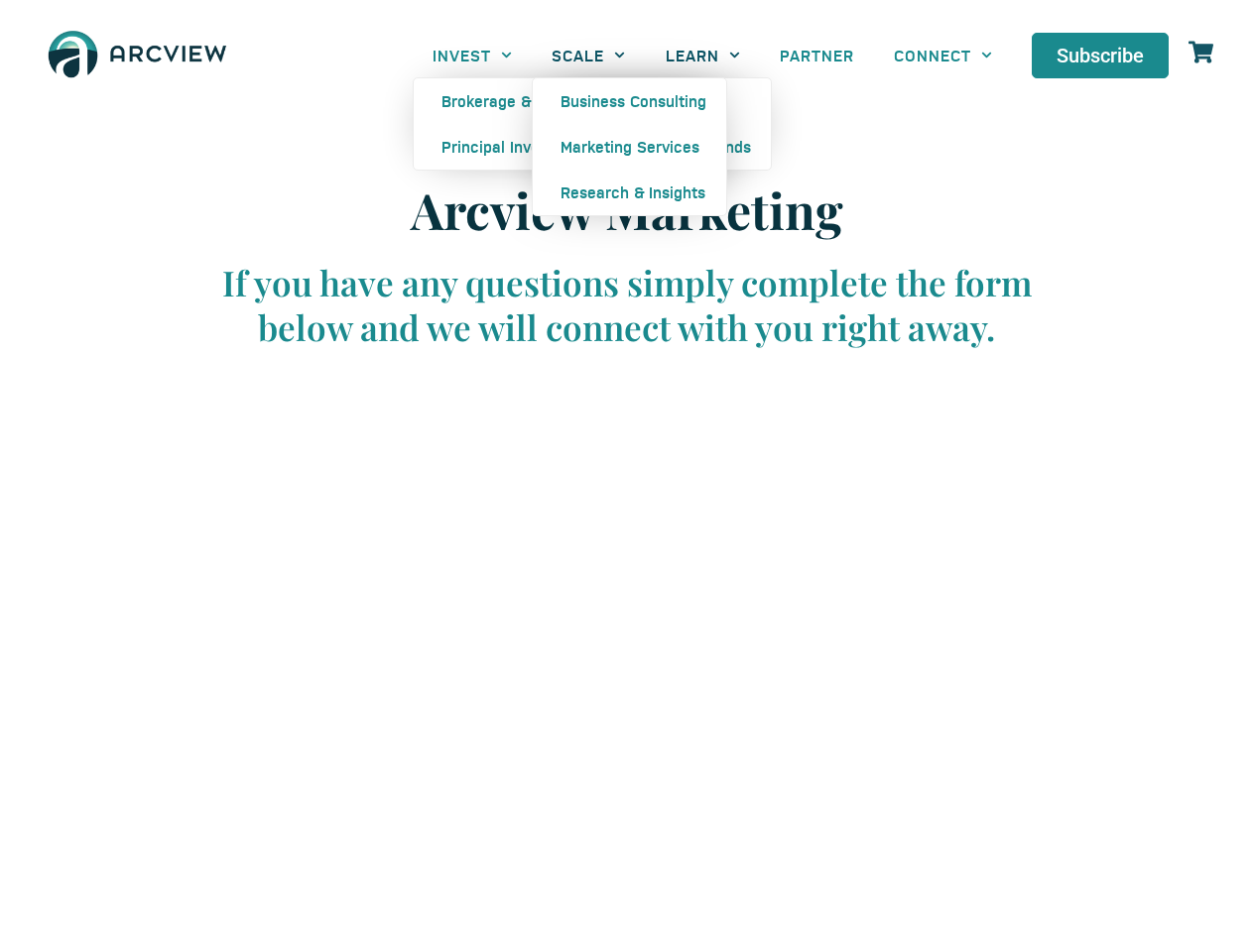click on "LEARN" 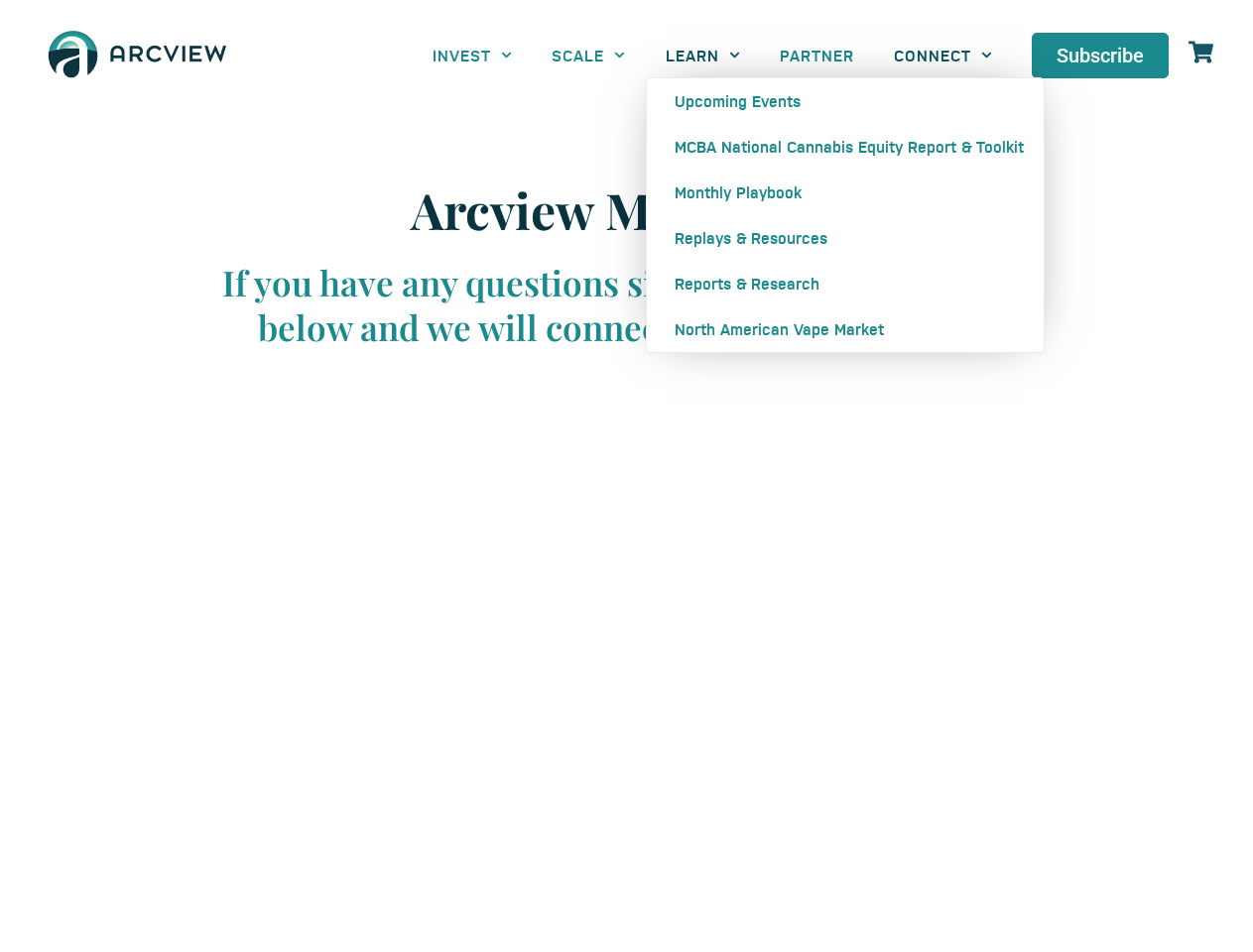 click on "CONNECT" 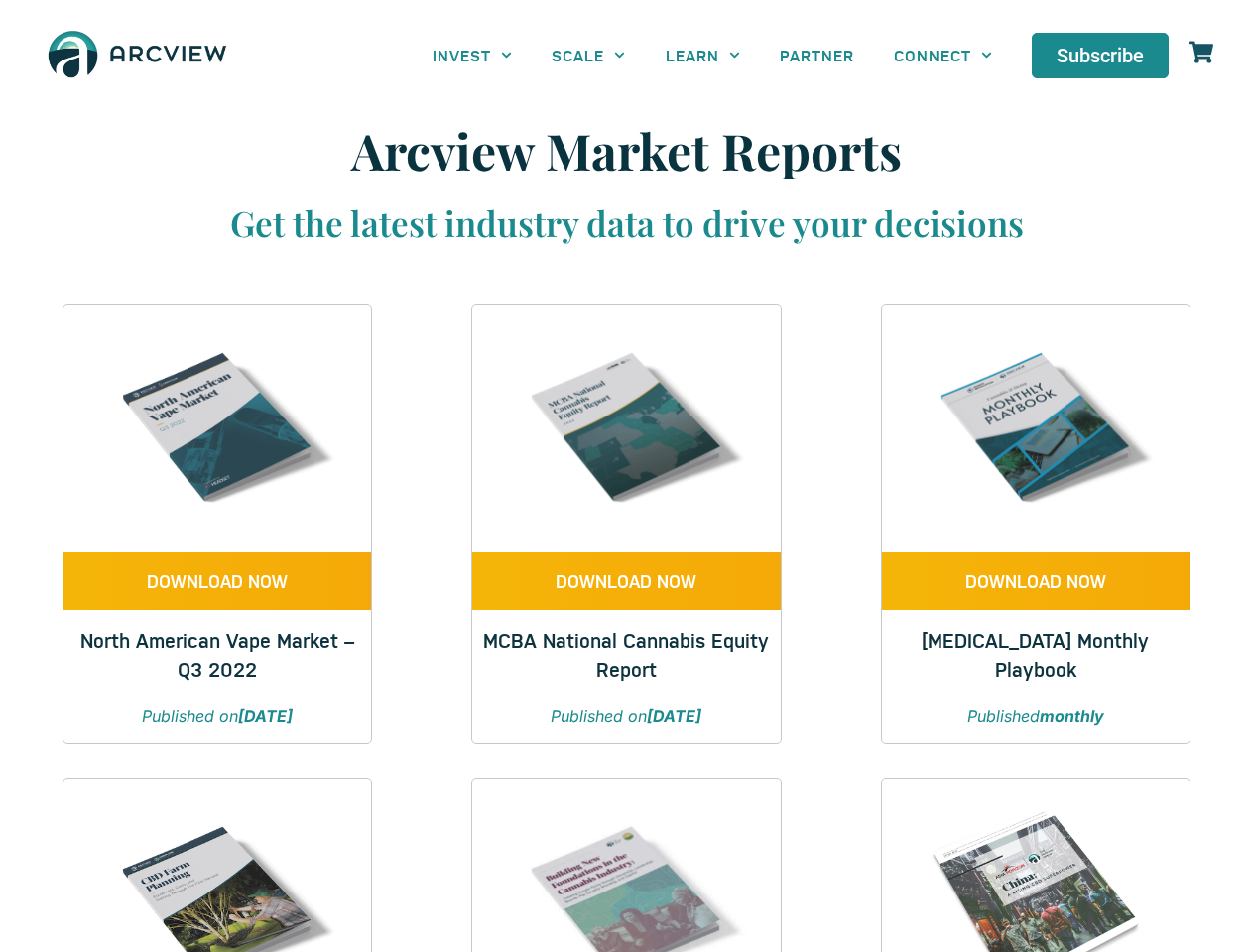 scroll, scrollTop: 0, scrollLeft: 0, axis: both 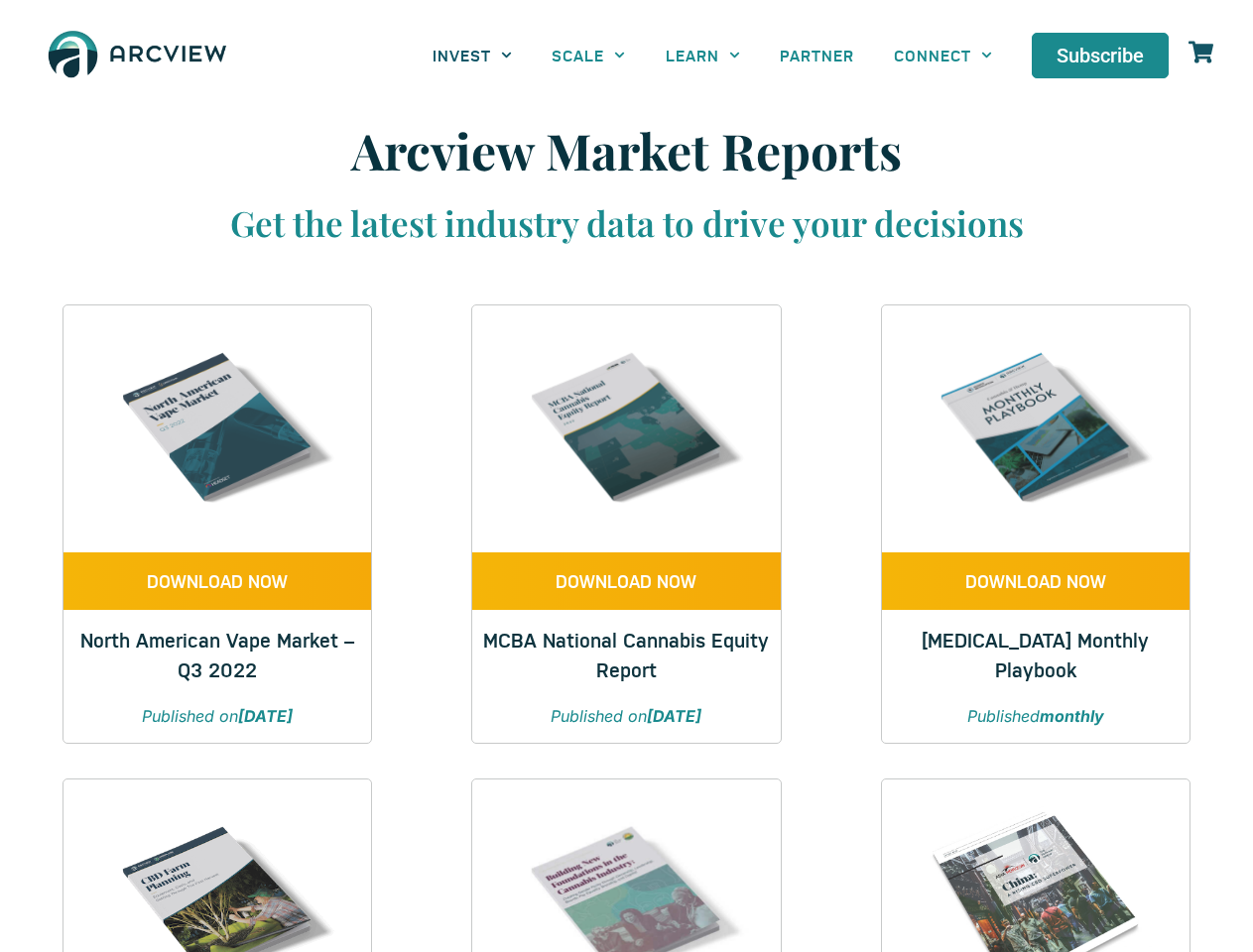 click on "INVEST" 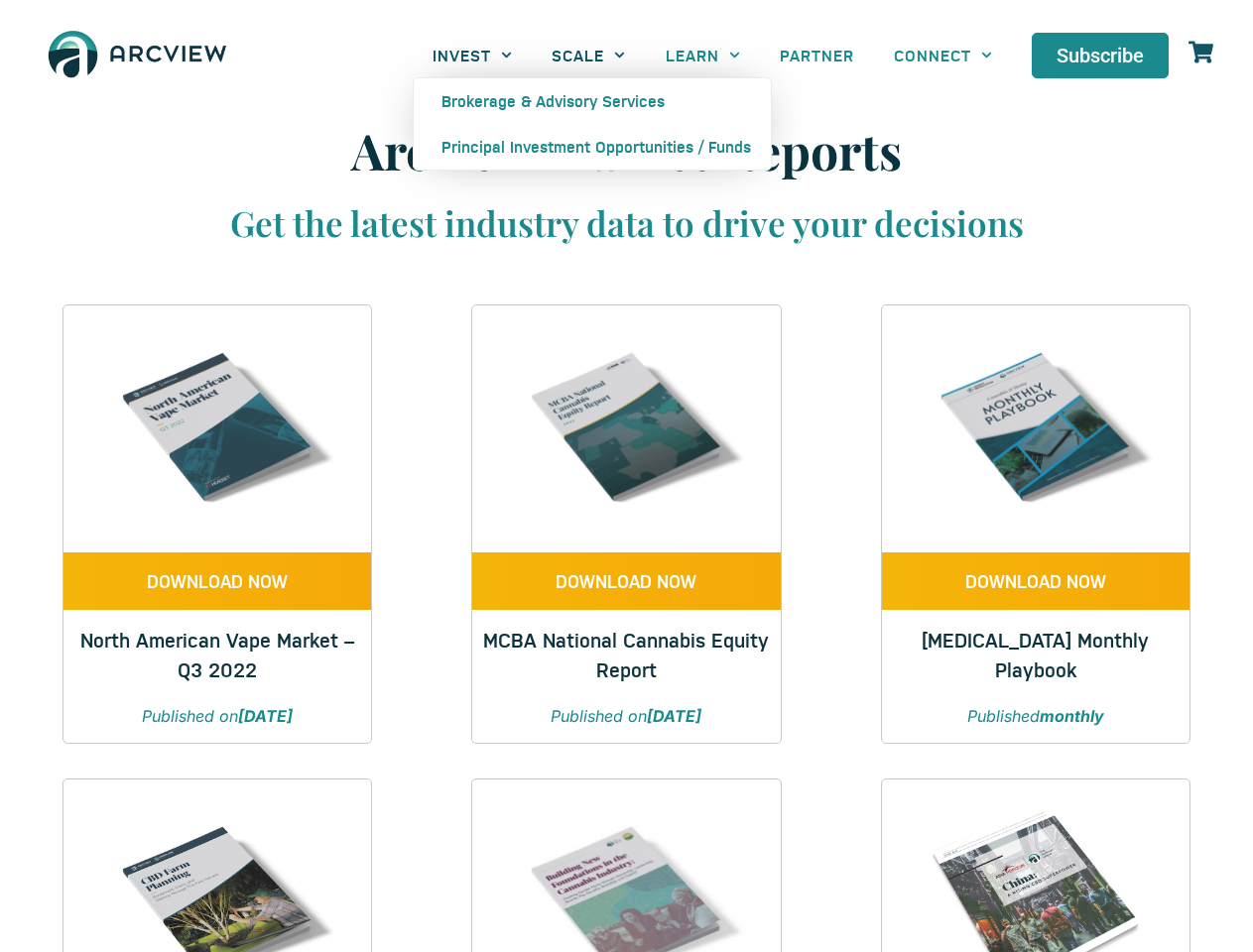 click on "SCALE" 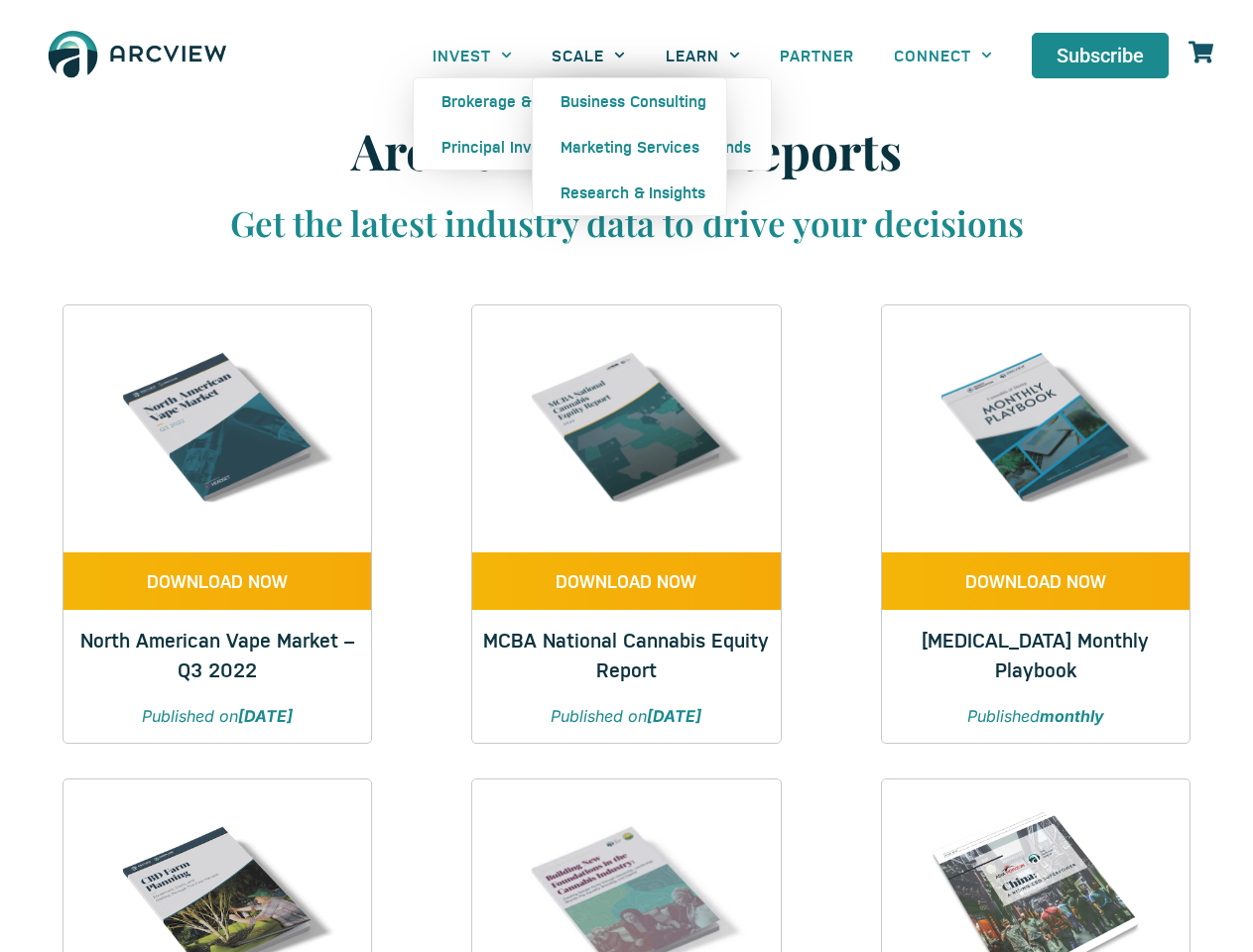 click on "LEARN" 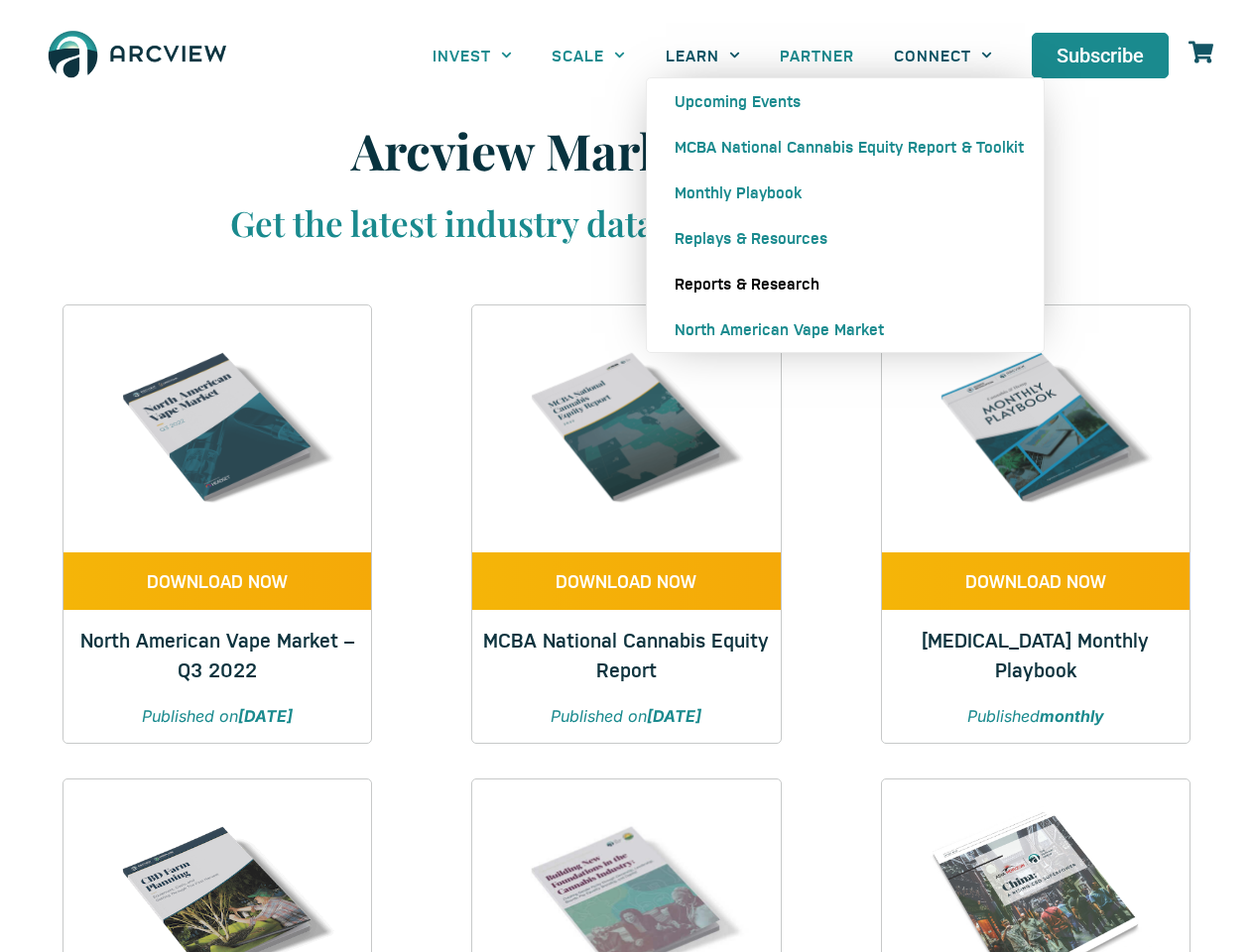 click on "CONNECT" 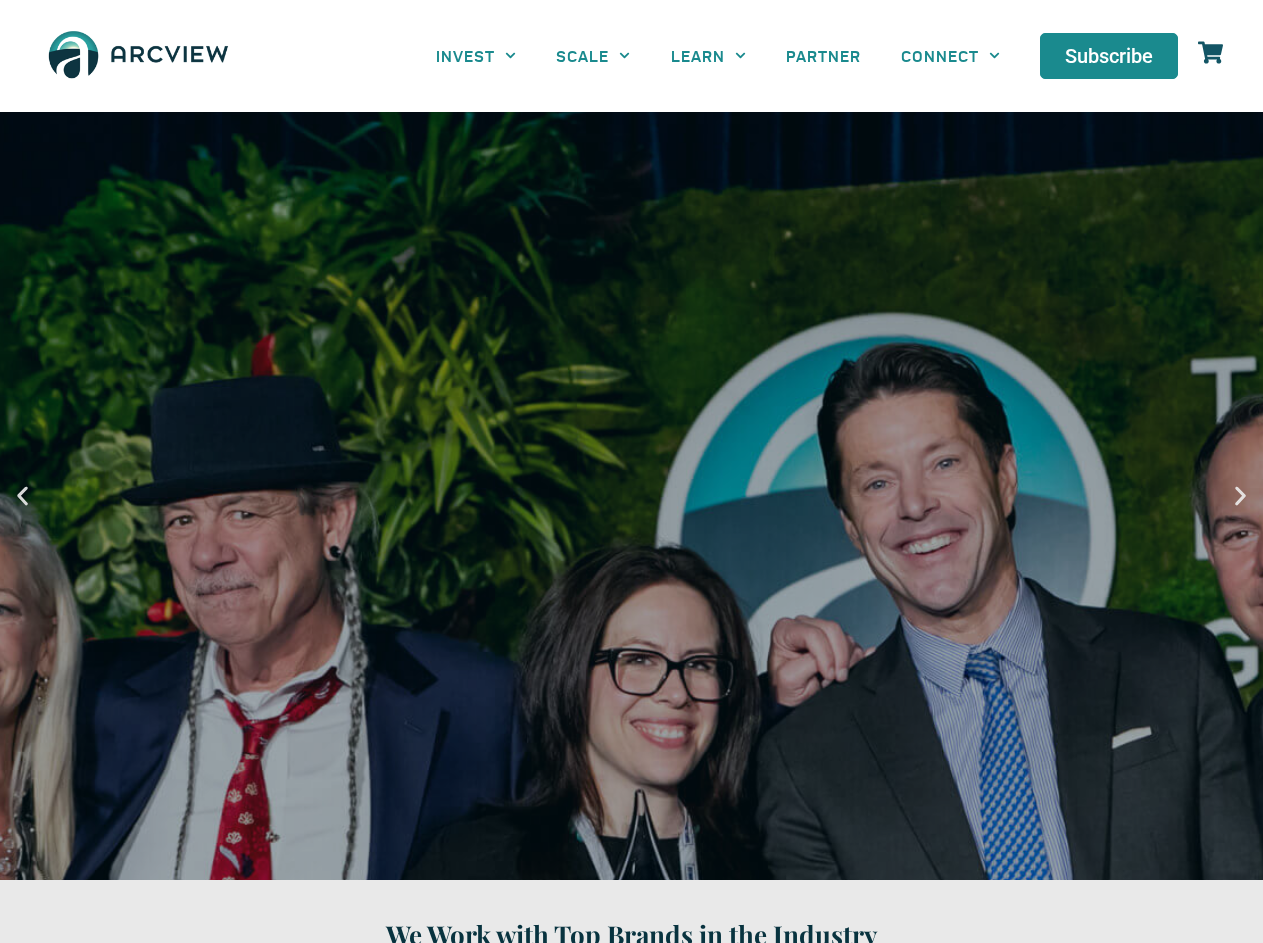 scroll, scrollTop: 0, scrollLeft: 0, axis: both 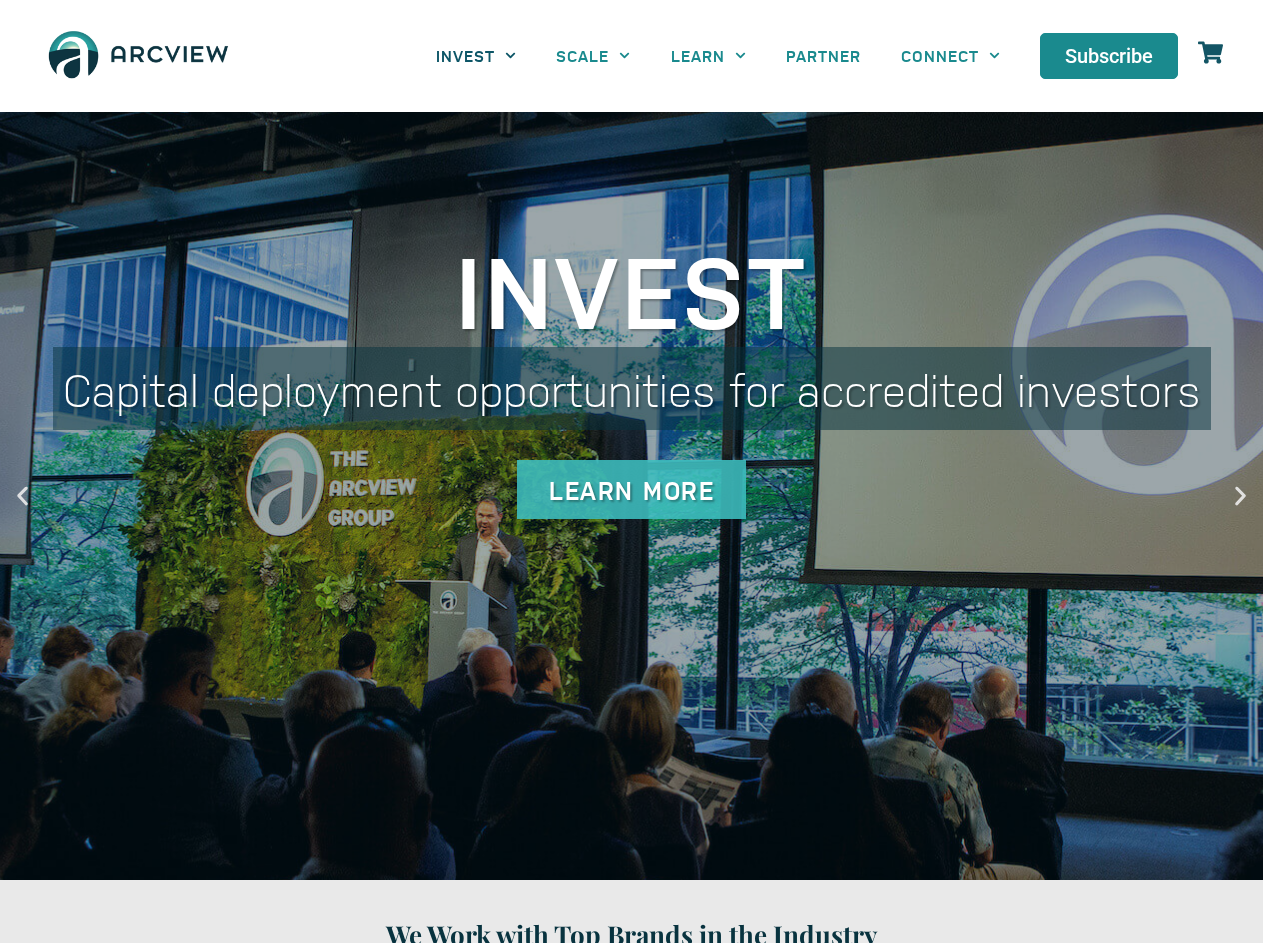 click on "INVEST" 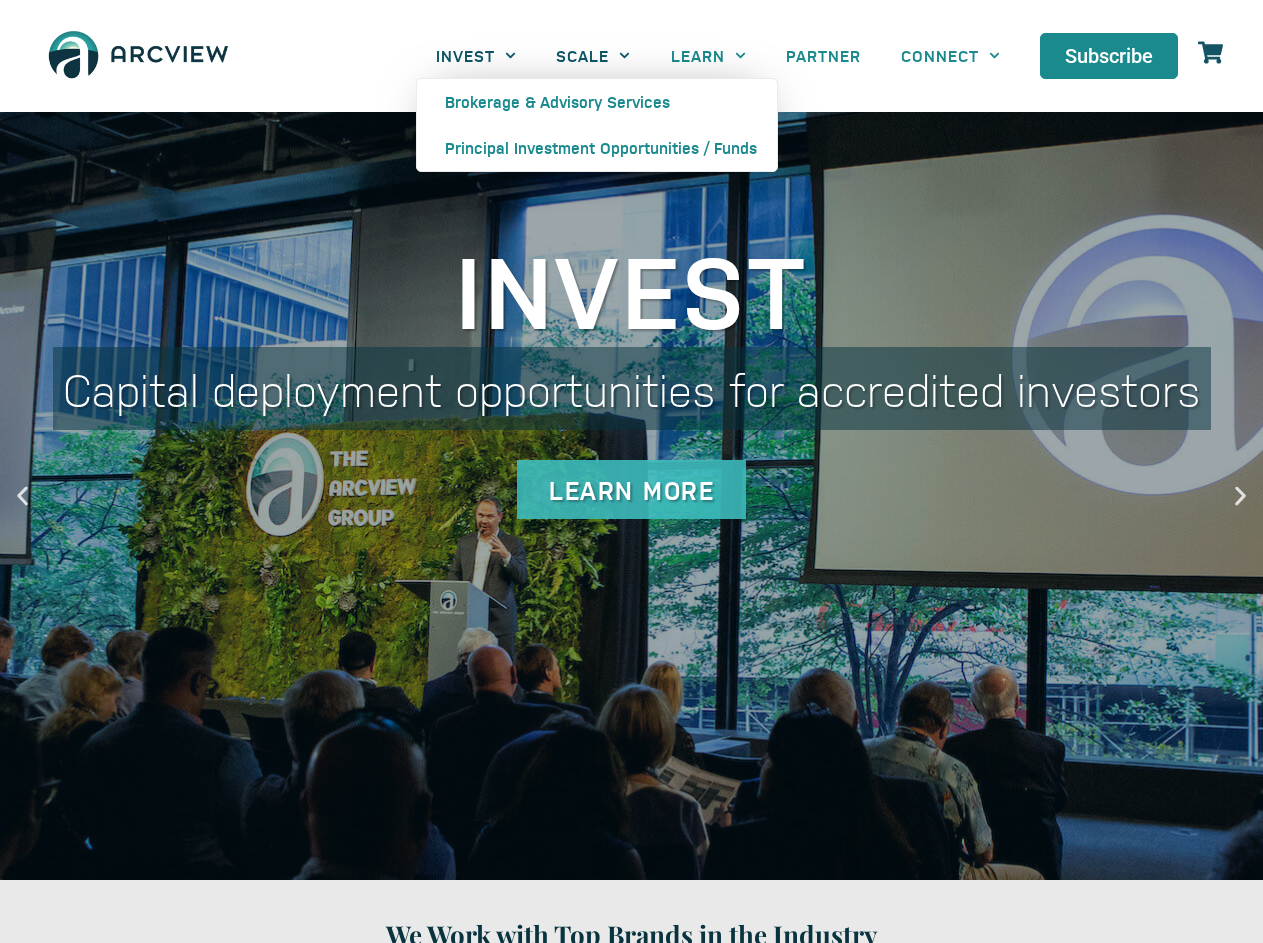click on "SCALE" 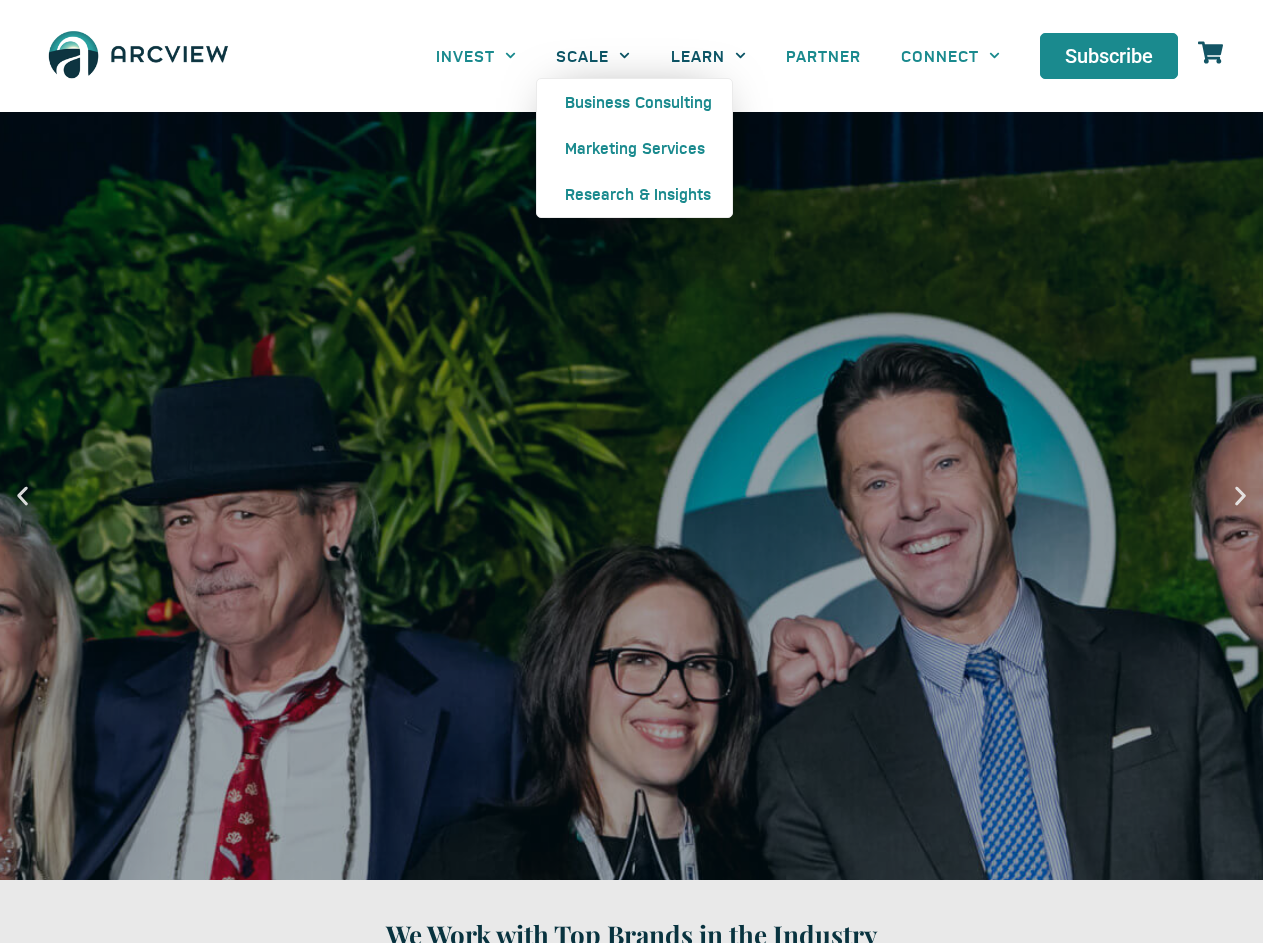 click on "LEARN" 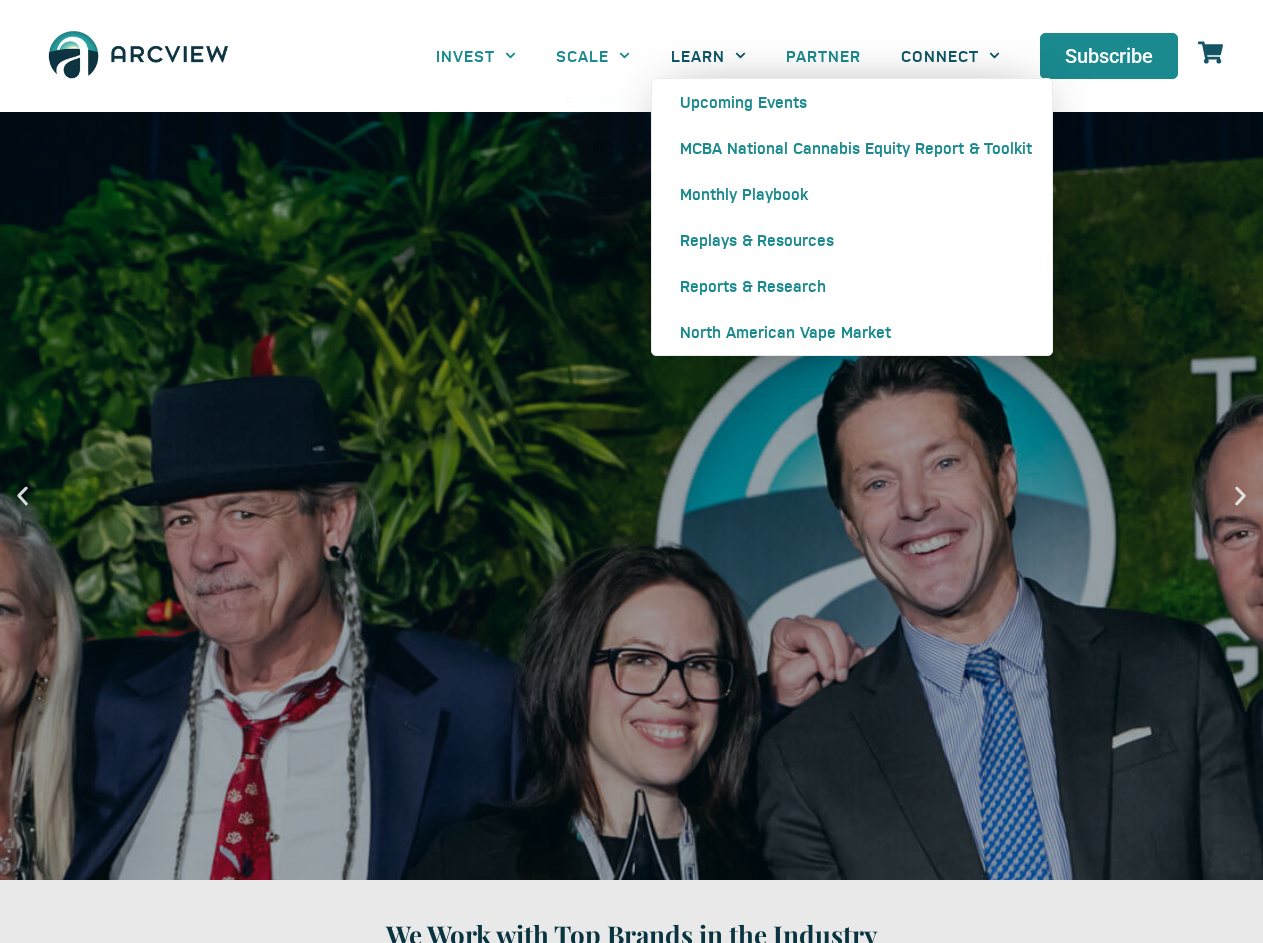 click on "CONNECT" 